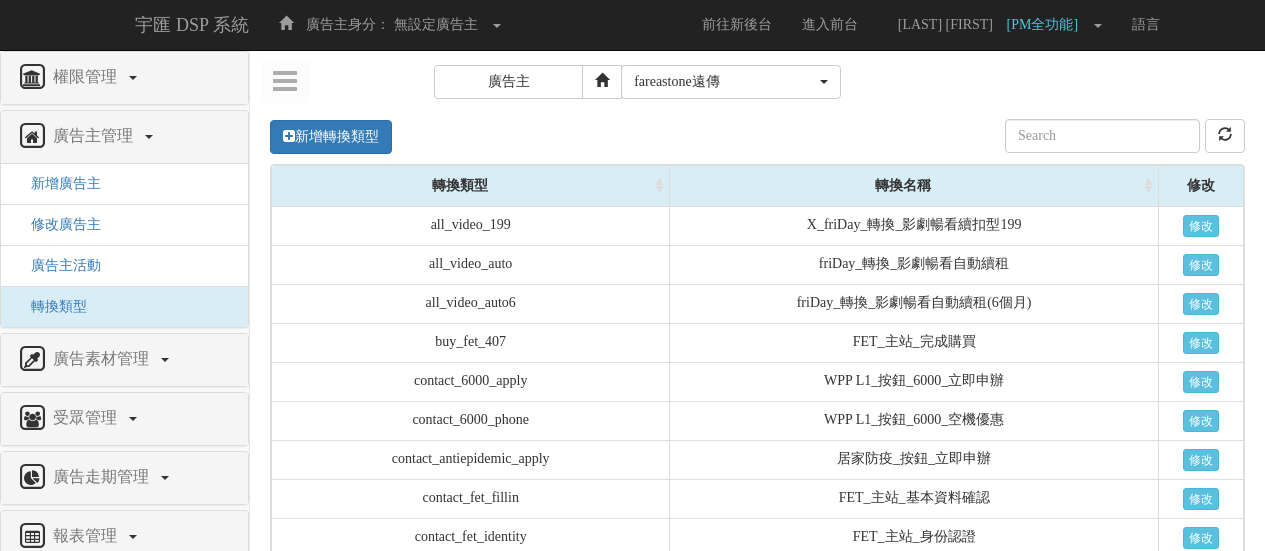 scroll, scrollTop: 0, scrollLeft: 0, axis: both 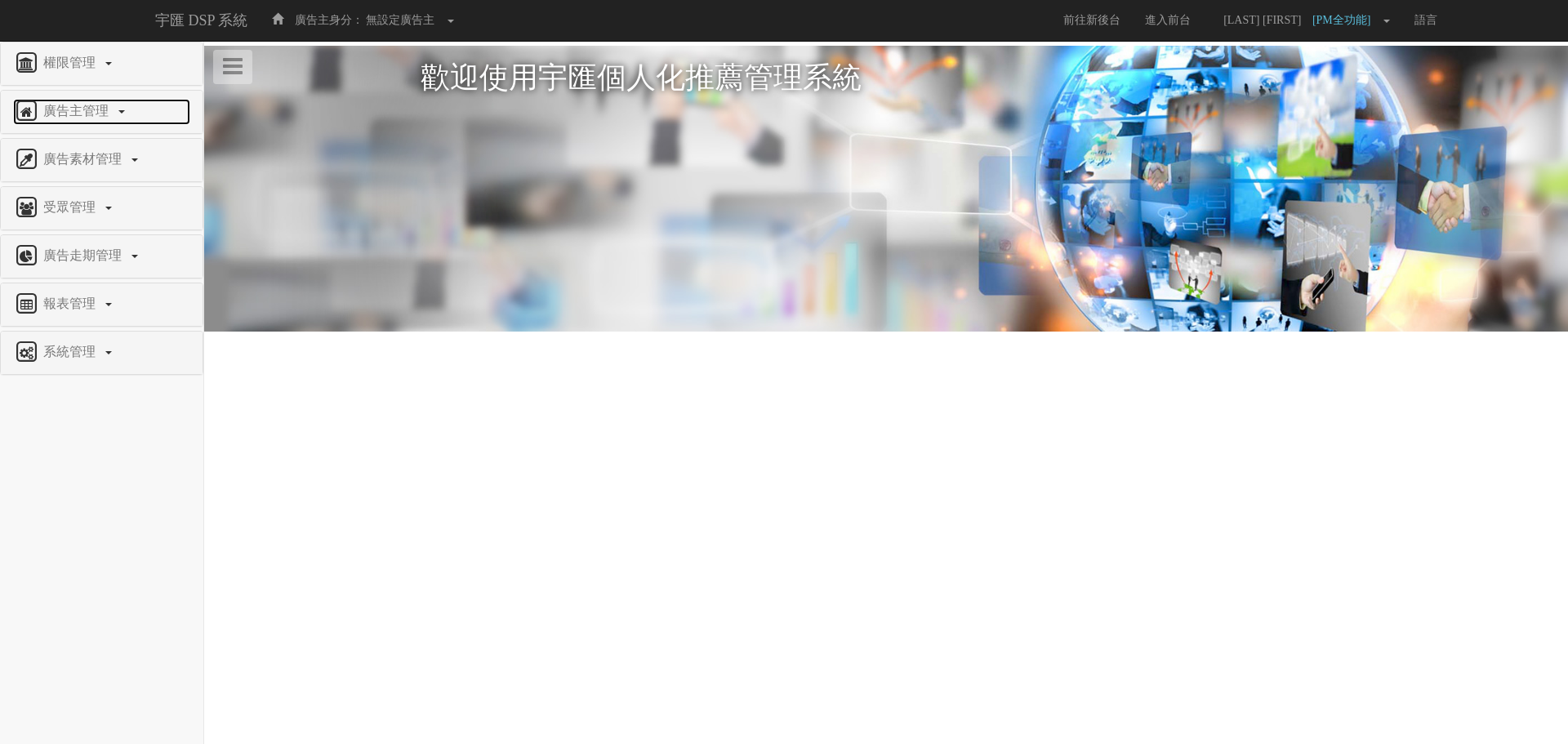 click on "廣告主管理" at bounding box center (78, 110) 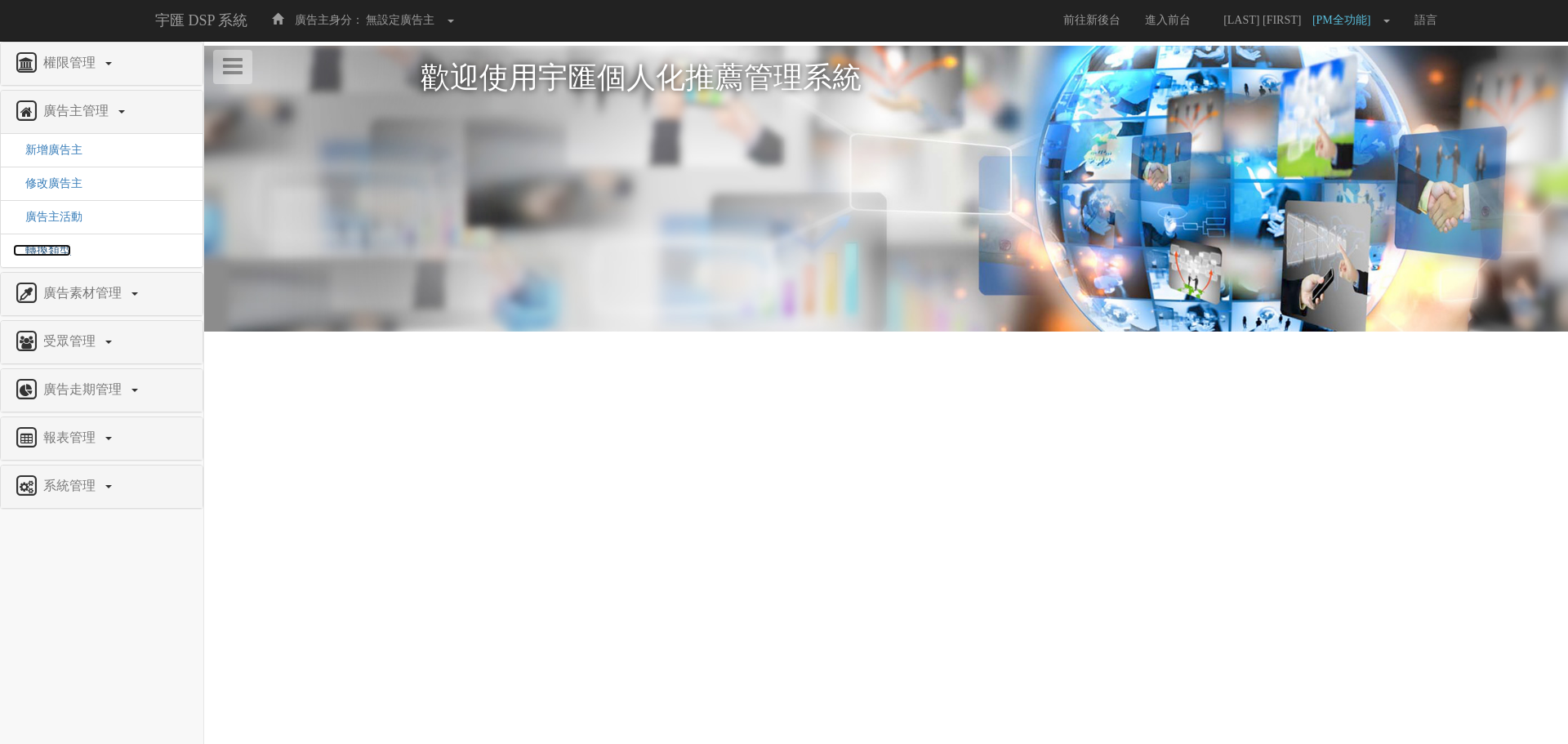 click on "轉換類型" at bounding box center (42, 250) 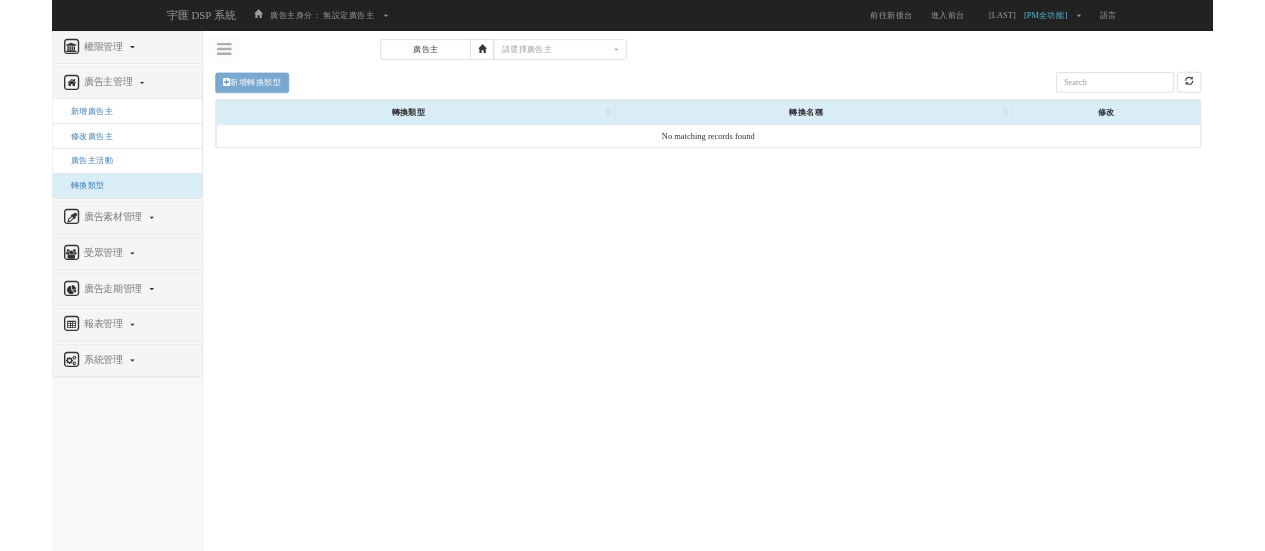 scroll, scrollTop: 0, scrollLeft: 0, axis: both 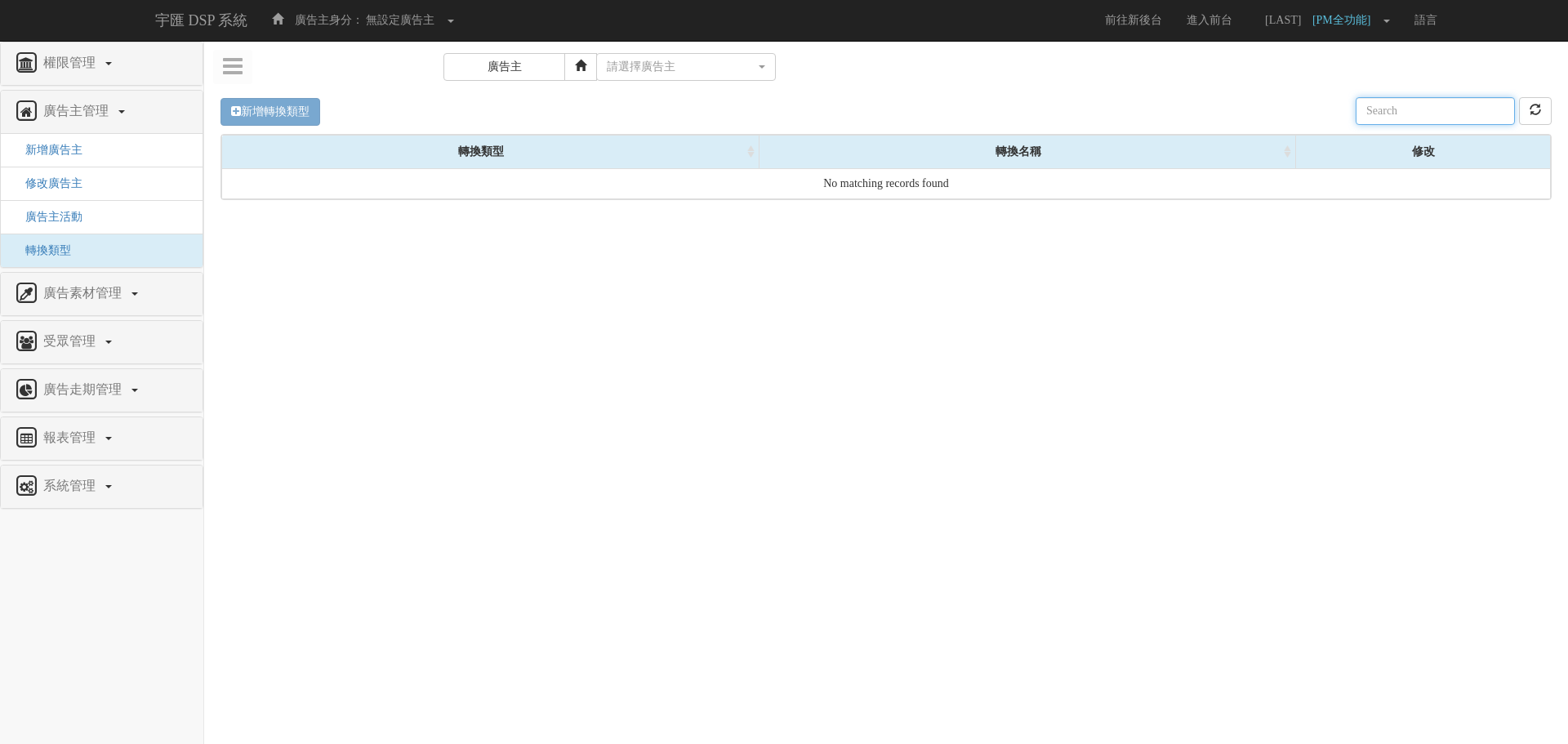 click on "新增轉換類型
Loading, please wait...
轉換類型 轉換名稱 修改
No matching records found" at bounding box center (886, 326) 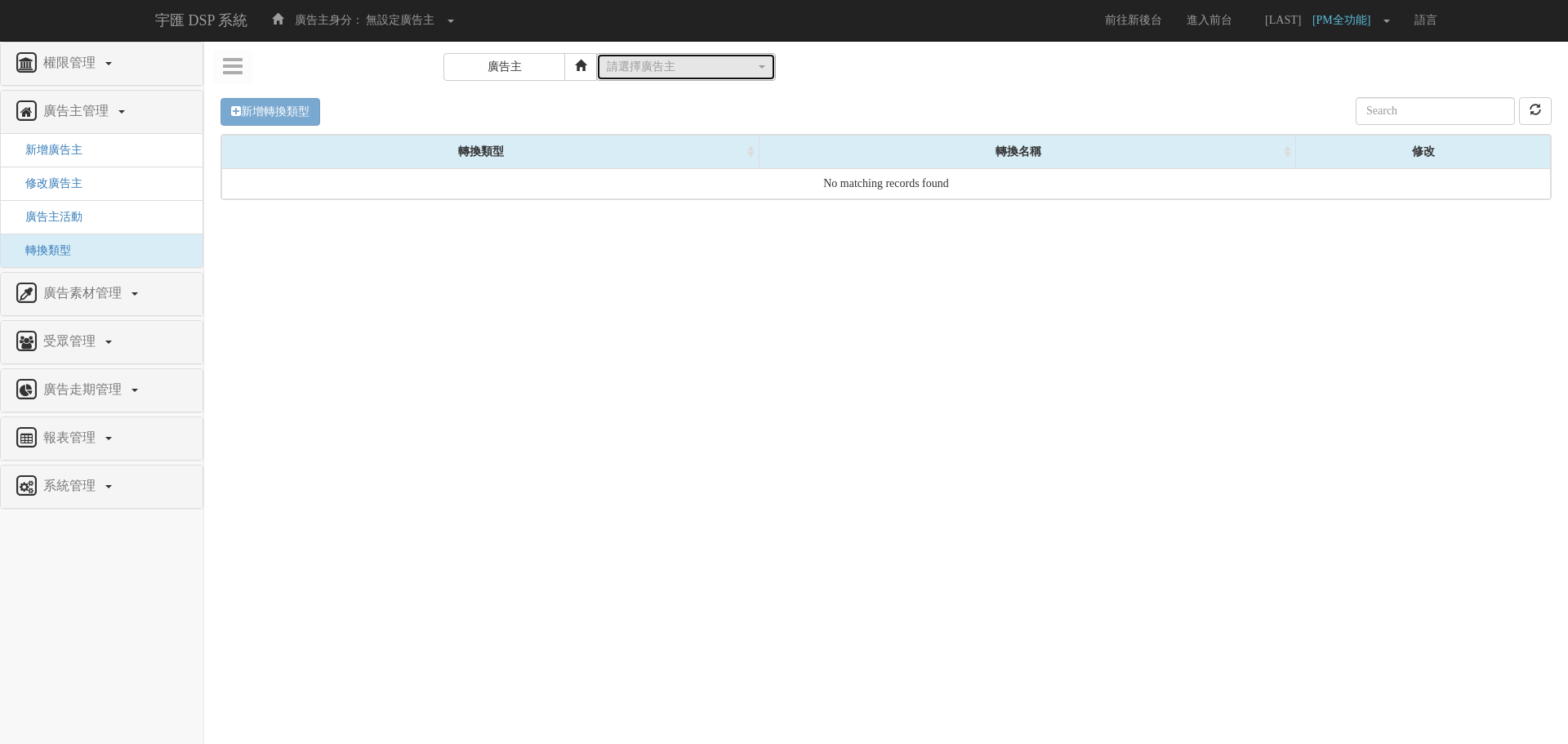 click on "請選擇廣告主" at bounding box center [686, 67] 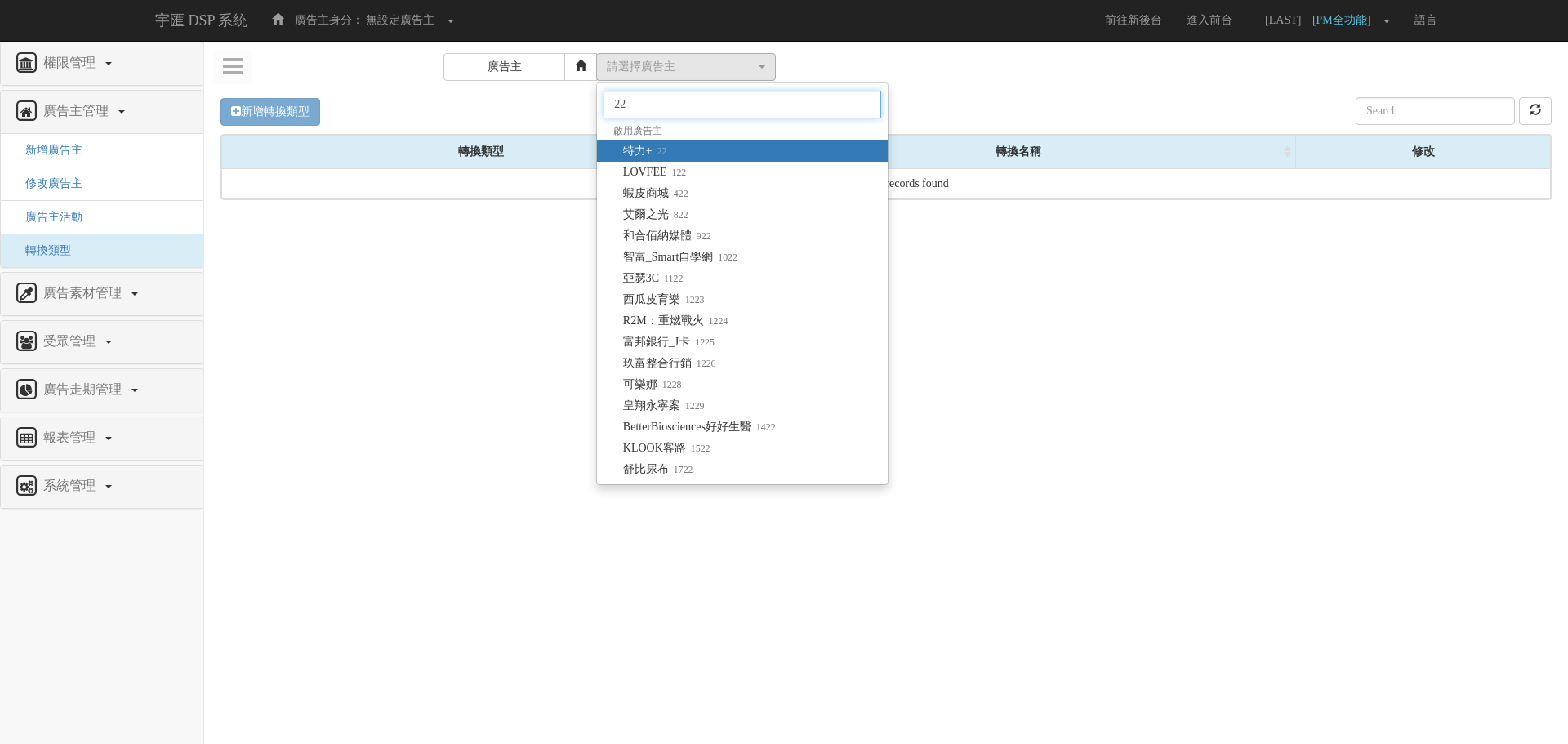 type on "22" 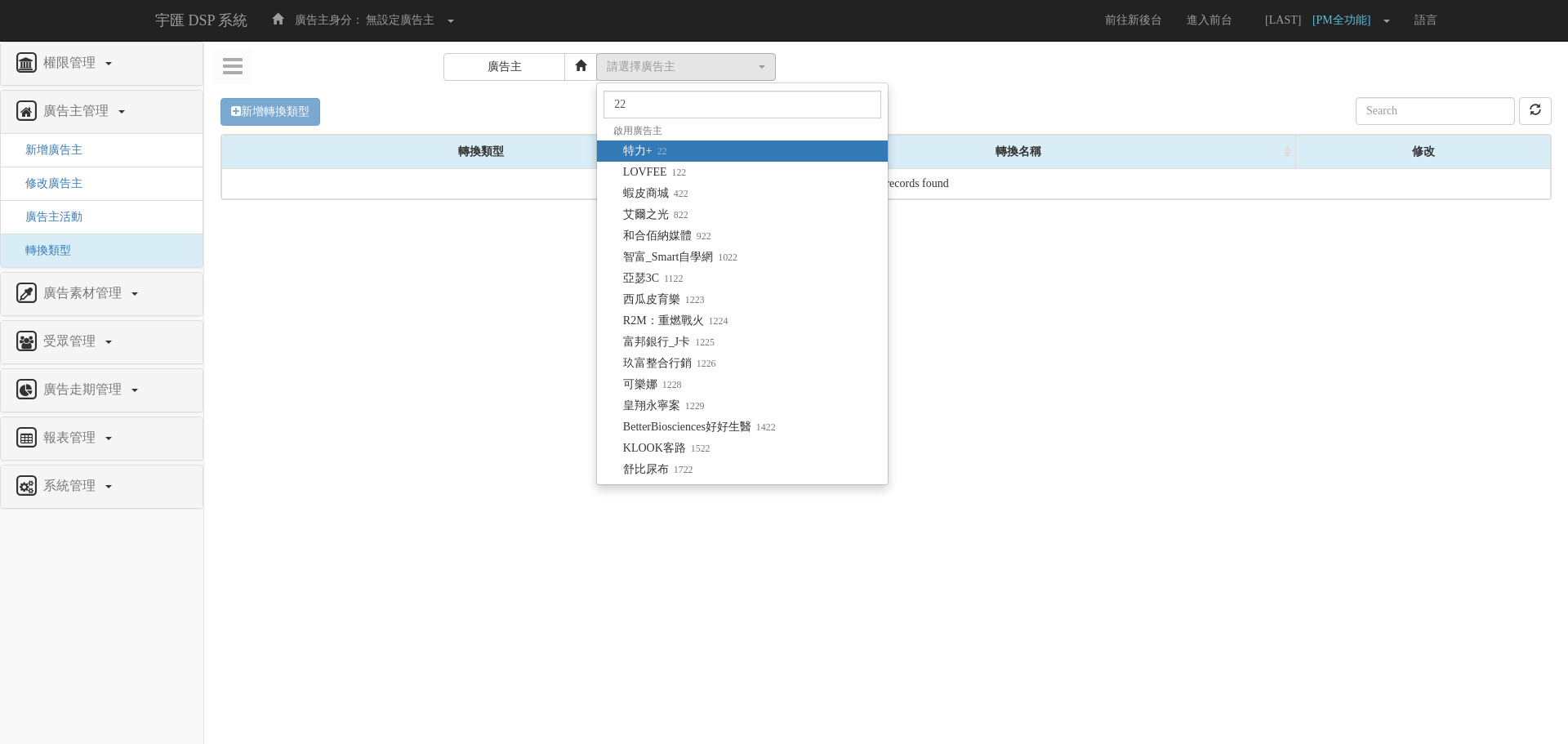 click on "特力+ 22" at bounding box center [742, 151] 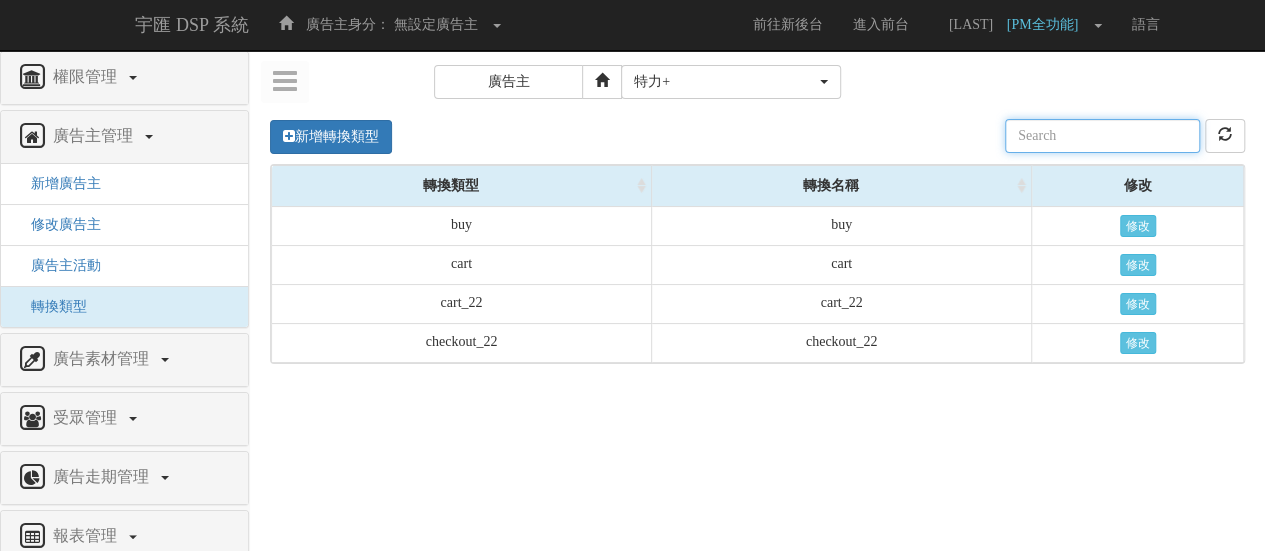 click on "新增轉換類型
Loading, please wait...
轉換類型 轉換名稱 修改
buy   buy    修改      cart   cart    修改      cart_22   cart_22    修改      checkout_22   checkout_22    修改" at bounding box center [757, 399] 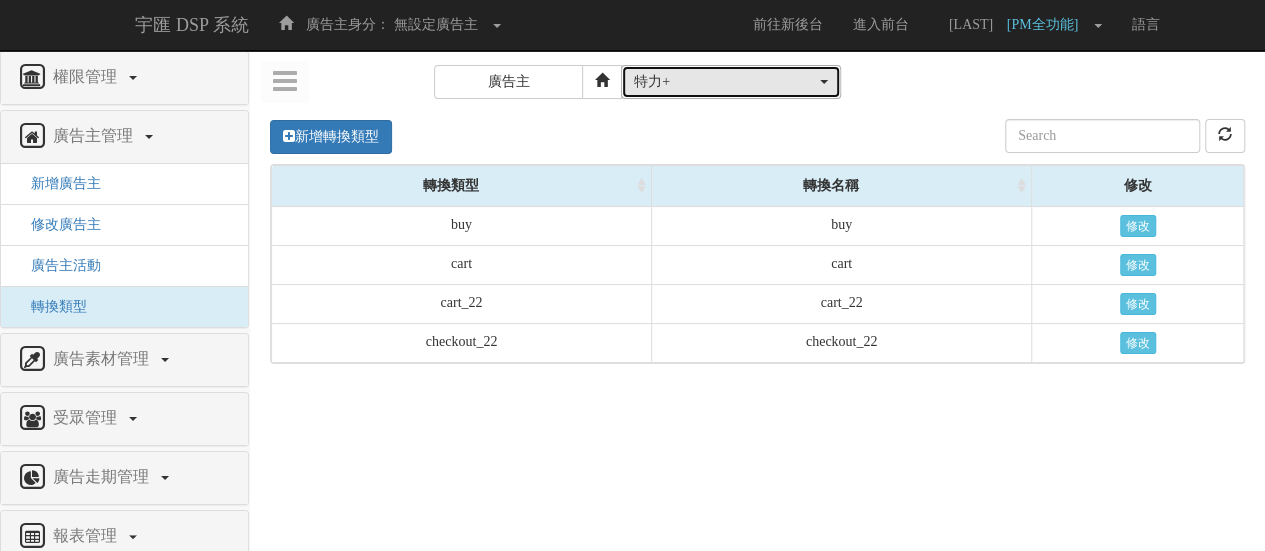 click on "特力+" at bounding box center (731, 82) 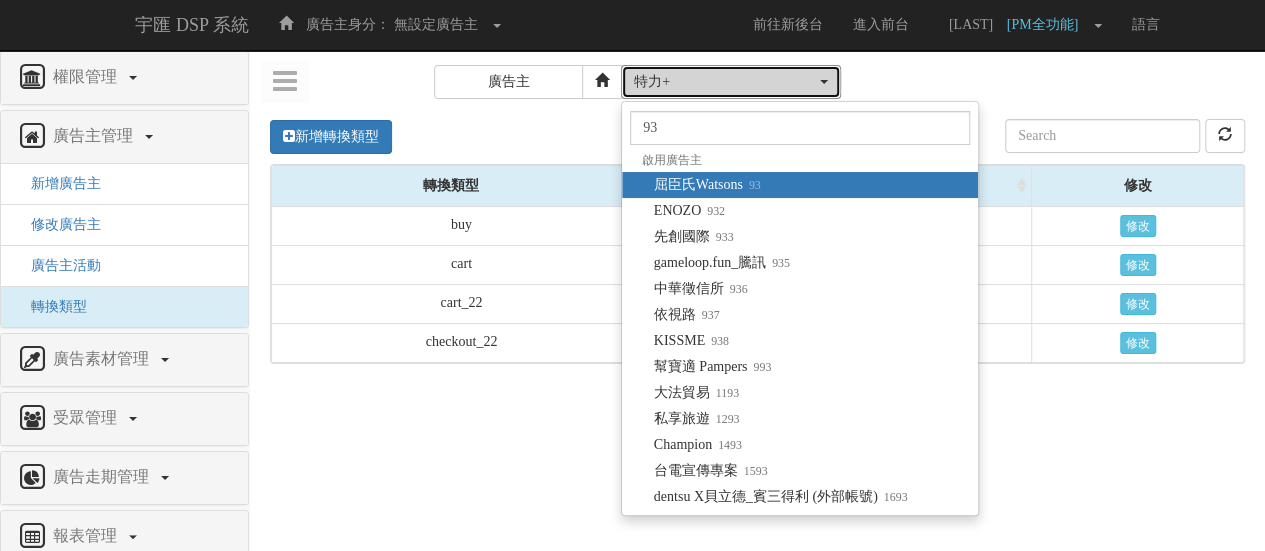 type 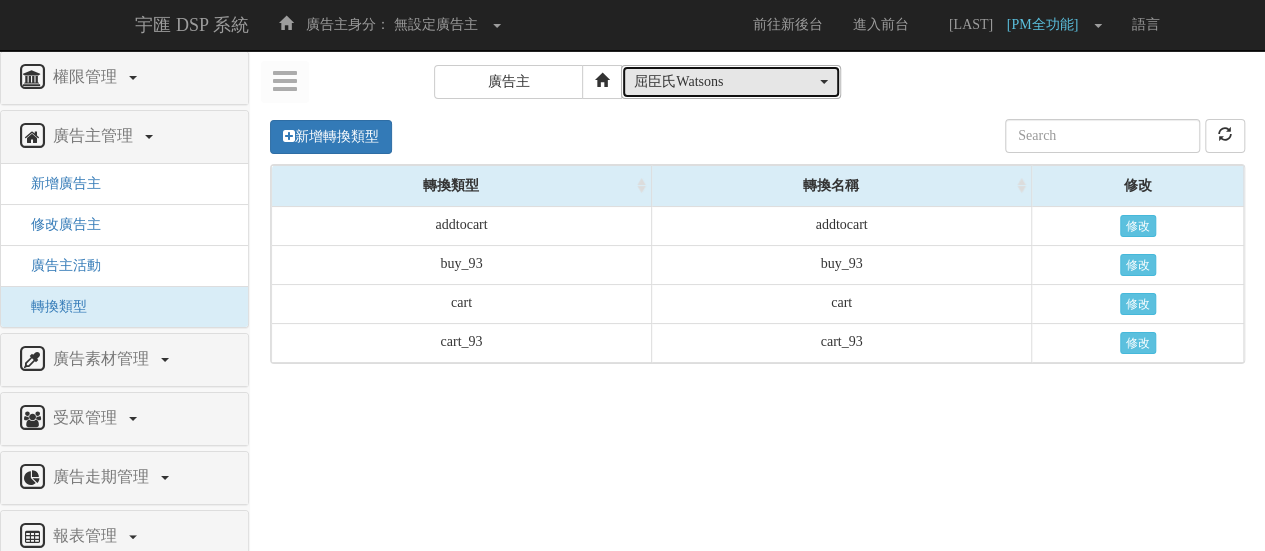 click on "屈臣氏Watsons" at bounding box center [725, 82] 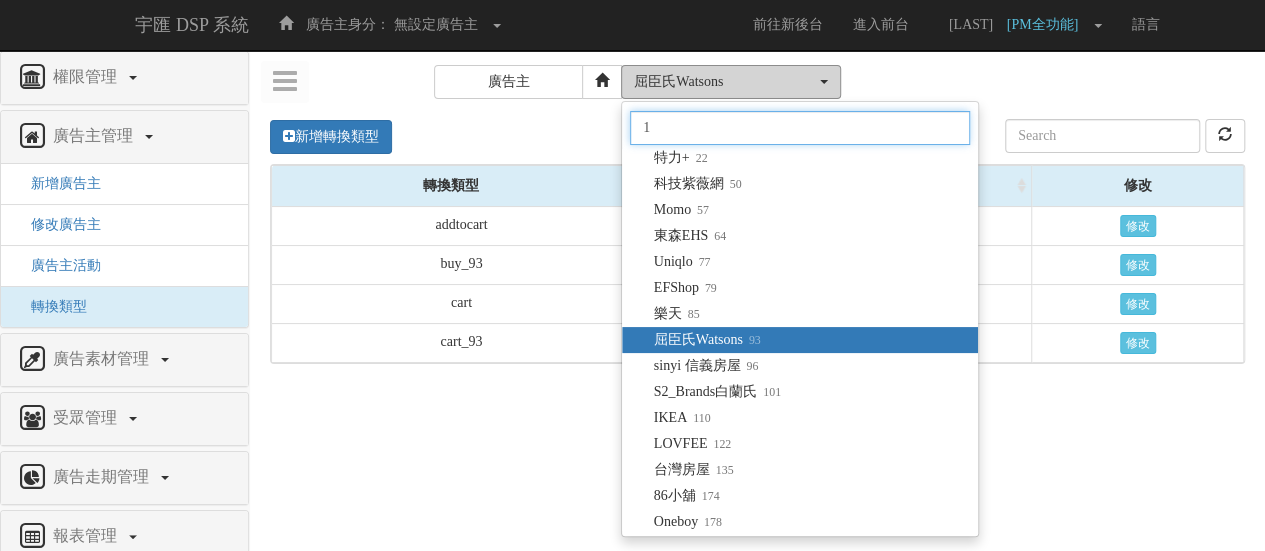 scroll, scrollTop: 0, scrollLeft: 0, axis: both 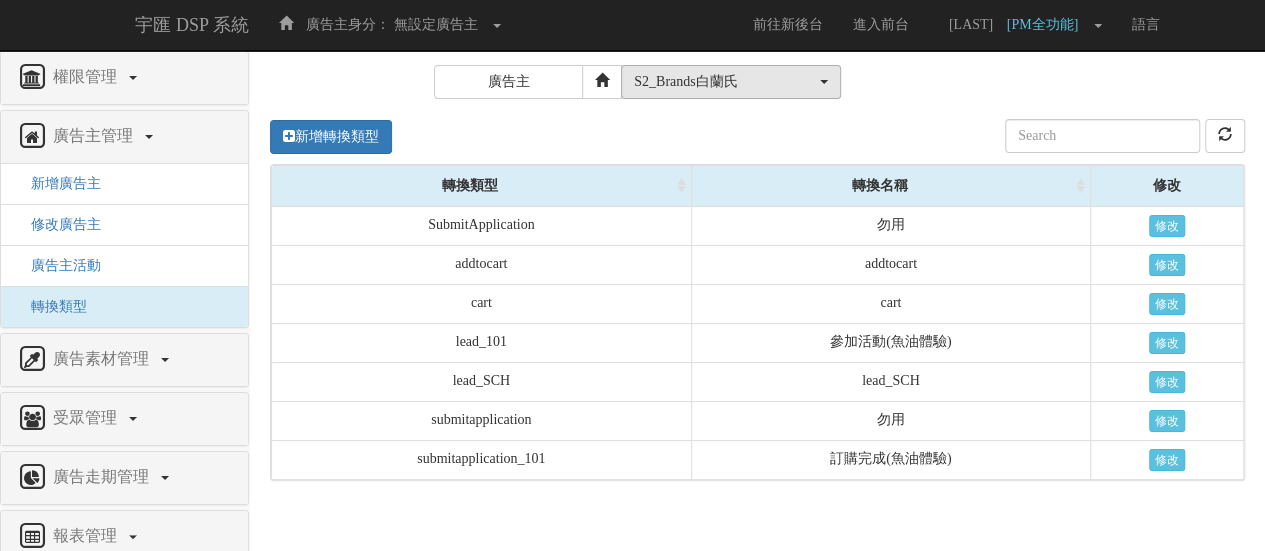 drag, startPoint x: 714, startPoint y: 59, endPoint x: 710, endPoint y: 82, distance: 23.345236 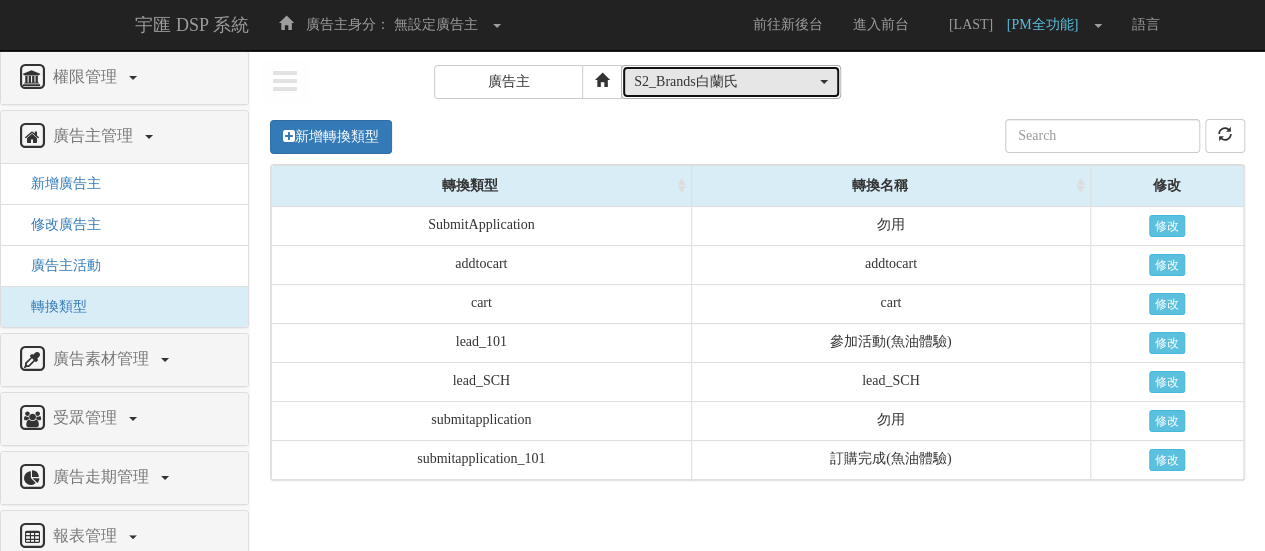 click on "S2_Brands白蘭氏" at bounding box center (725, 82) 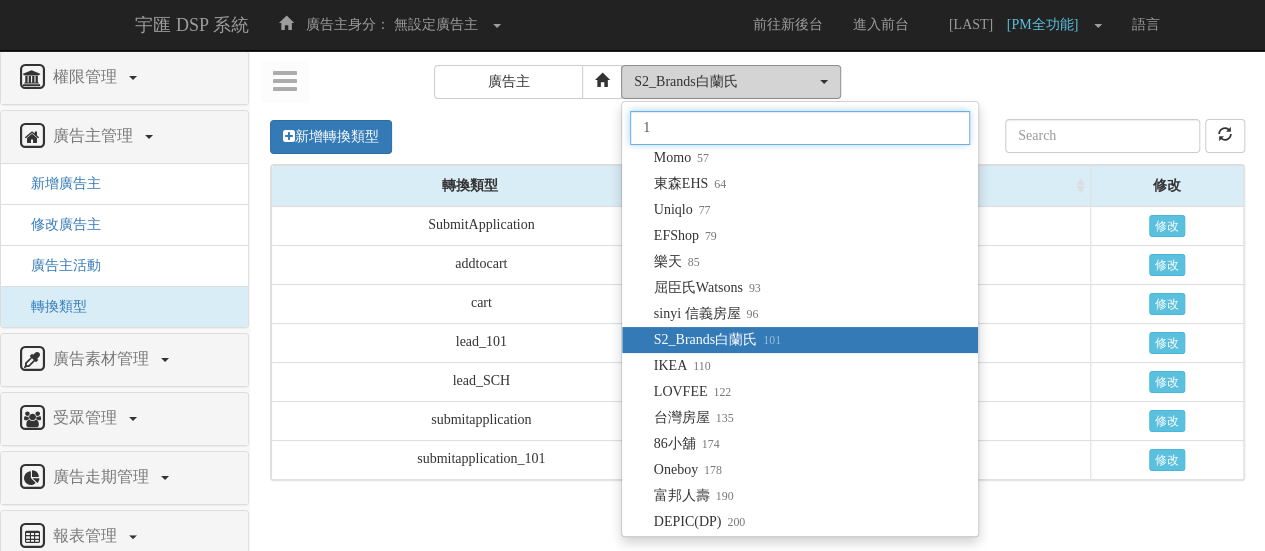 scroll, scrollTop: 0, scrollLeft: 0, axis: both 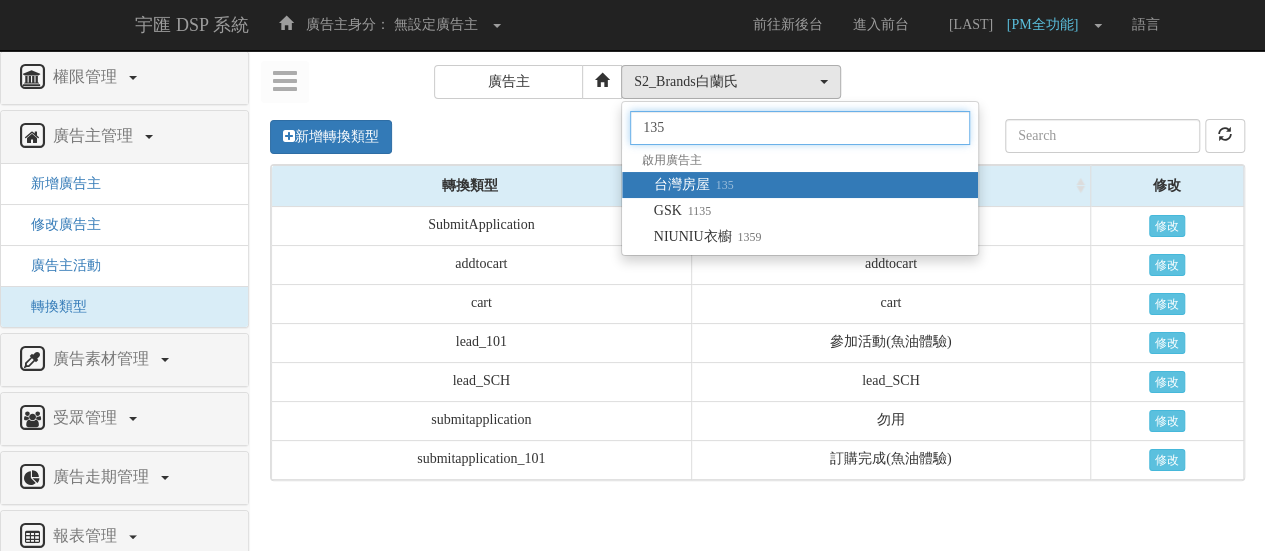 type on "135" 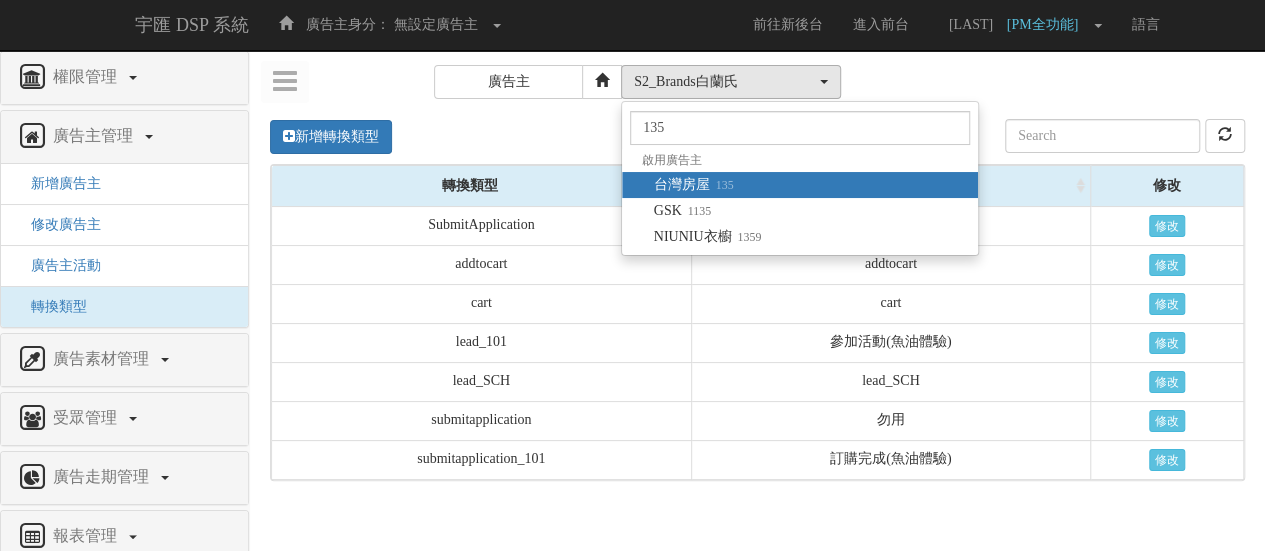 click on "台灣房屋 135" at bounding box center [800, 185] 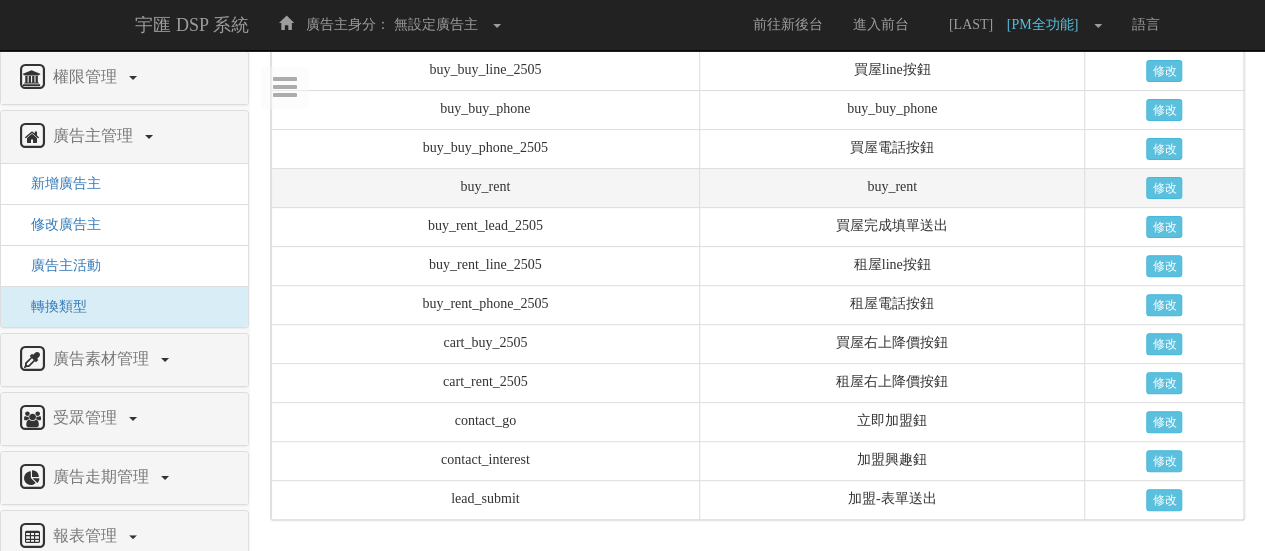 scroll, scrollTop: 0, scrollLeft: 0, axis: both 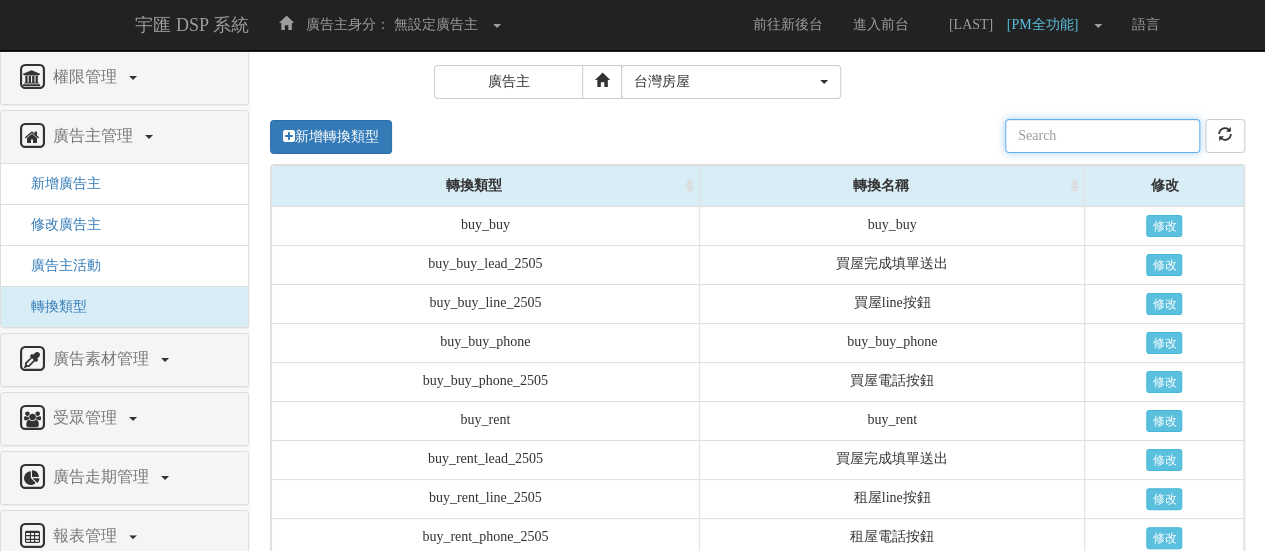 click on "新增轉換類型
Loading, please wait...
轉換類型 轉換名稱 修改
buy_buy   buy_buy    修改      buy_buy_lead_2505   買屋完成填單送出    修改      buy_buy_line_2505   買屋line按鈕    修改      buy_buy_phone   buy_buy_phone    修改      buy_buy_phone_2505   買屋電話按鈕    修改      buy_rent   buy_rent    修改      buy_rent_lead_2505   買屋完成填單送出    修改      buy_rent_line_2505   租屋line按鈕    修改      buy_rent_phone_2505   租屋電話按鈕    修改      cart_buy_2505   買屋右上降價按鈕    修改      cart_rent_2505   租屋右上降價按鈕    修改      contact_go   立即加盟鈕    修改      contact_interest   加盟興趣鈕    修改      lead_submit   加盟-表單送出    修改" at bounding box center (757, 431) 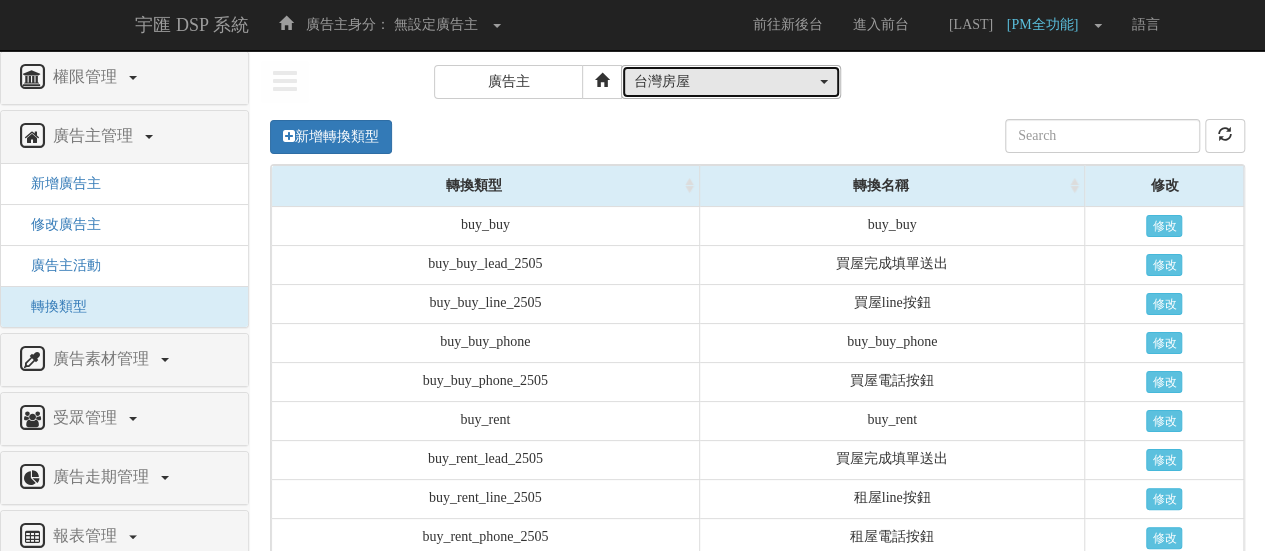 click on "台灣房屋" at bounding box center [725, 82] 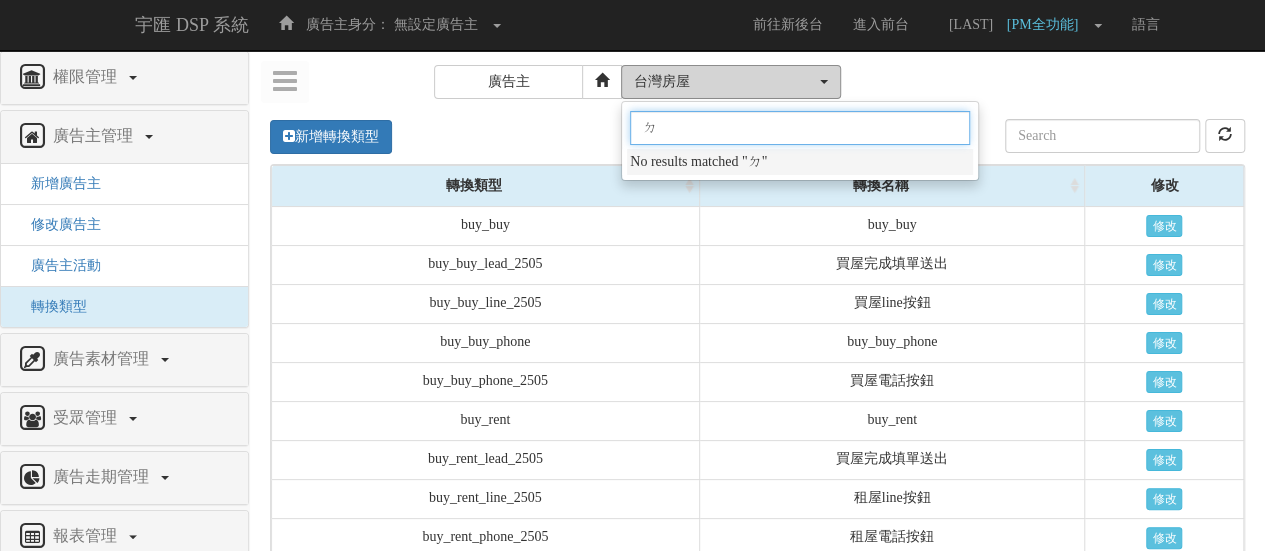 scroll, scrollTop: 0, scrollLeft: 0, axis: both 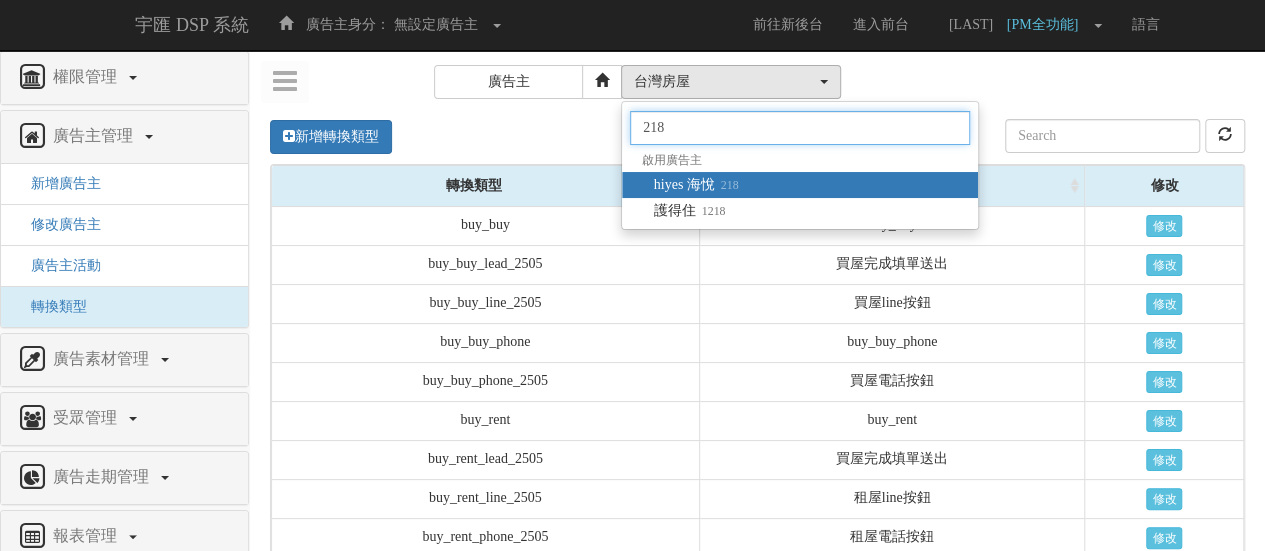 type on "218" 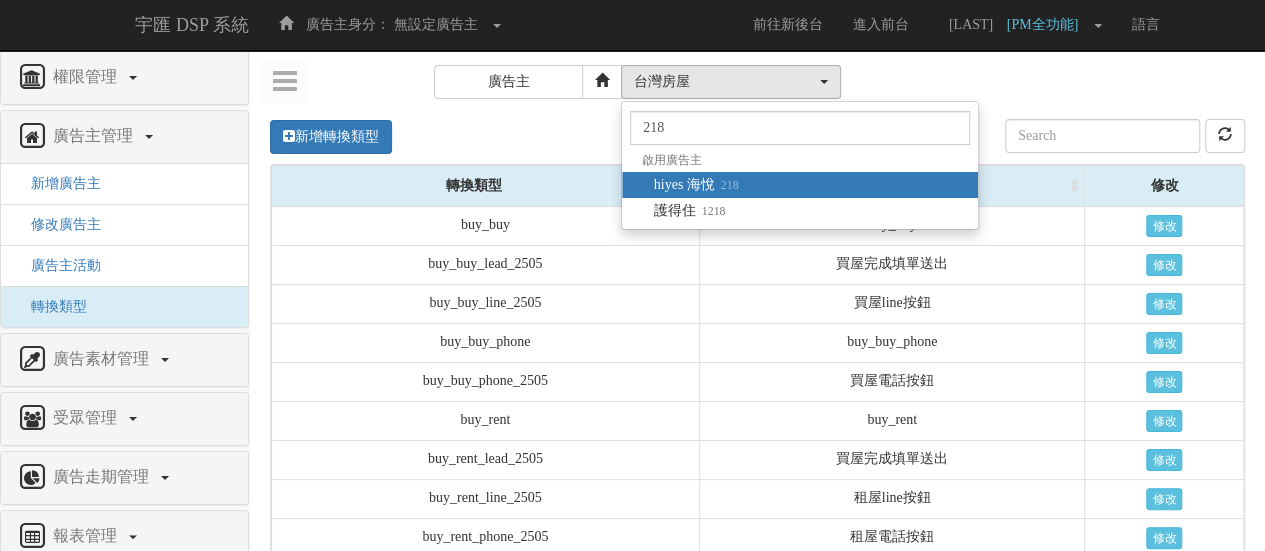 click on "hiyes 海悅 218" at bounding box center [800, 185] 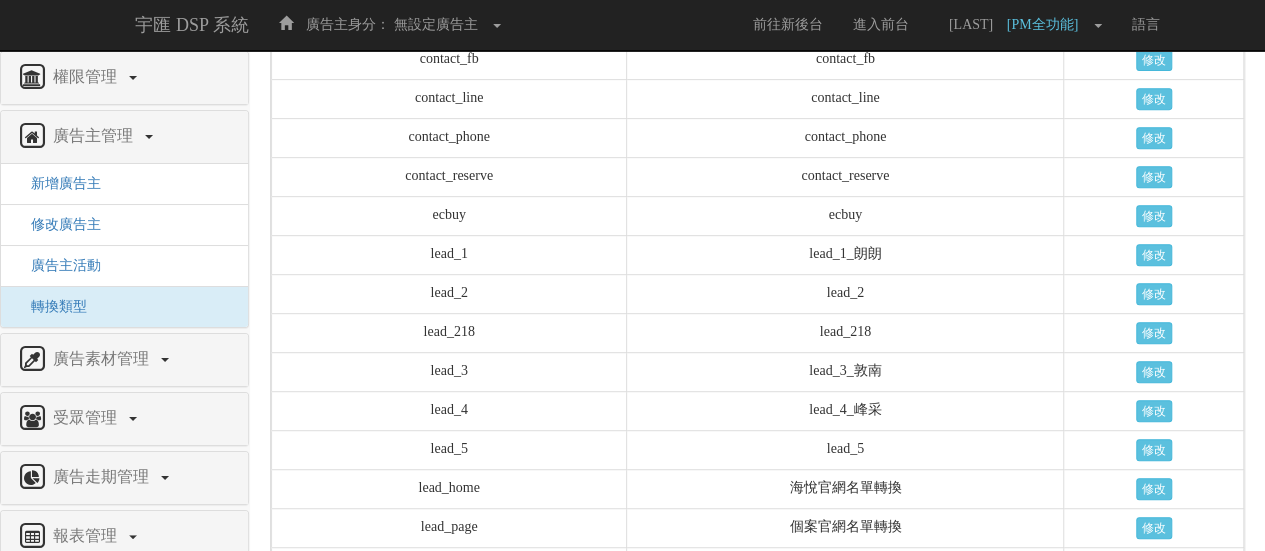 scroll, scrollTop: 555, scrollLeft: 0, axis: vertical 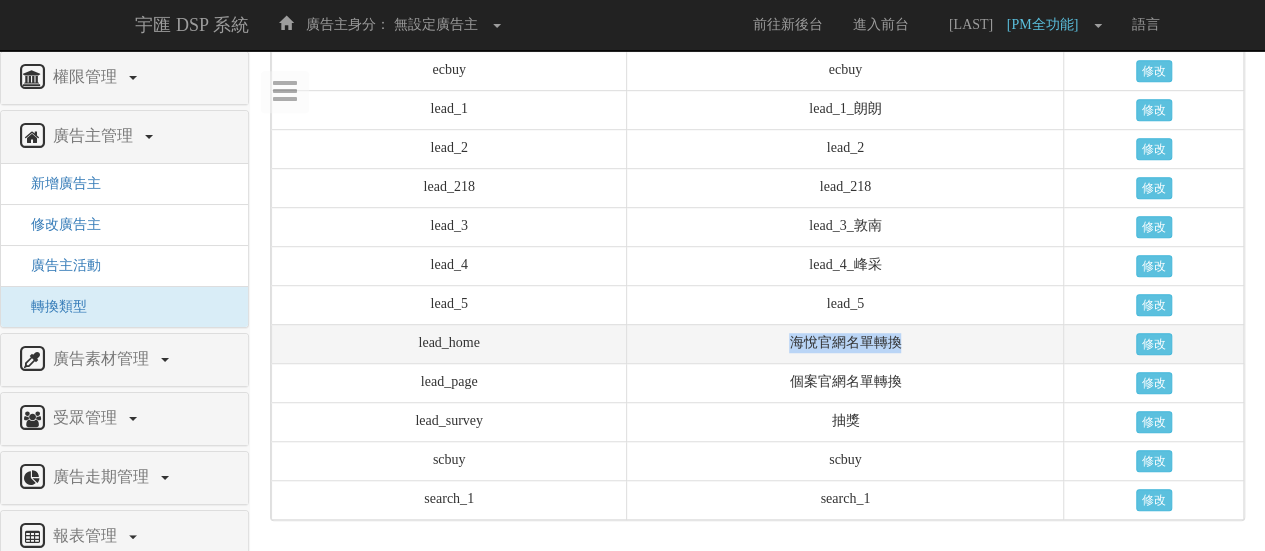 drag, startPoint x: 804, startPoint y: 347, endPoint x: 926, endPoint y: 343, distance: 122.06556 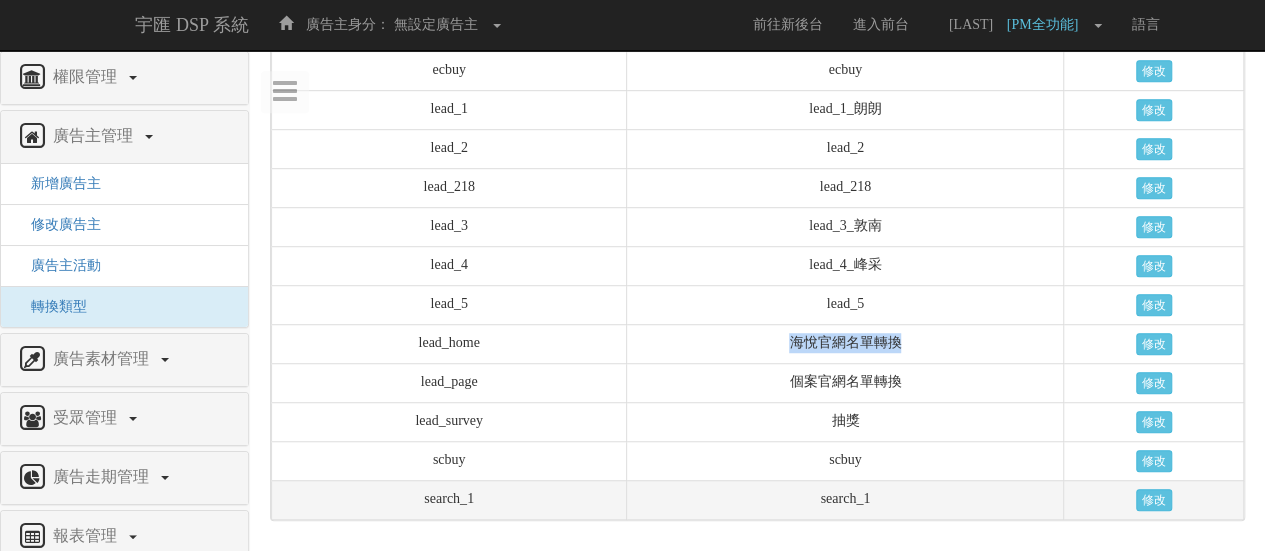 copy on "海悅官網名單轉換" 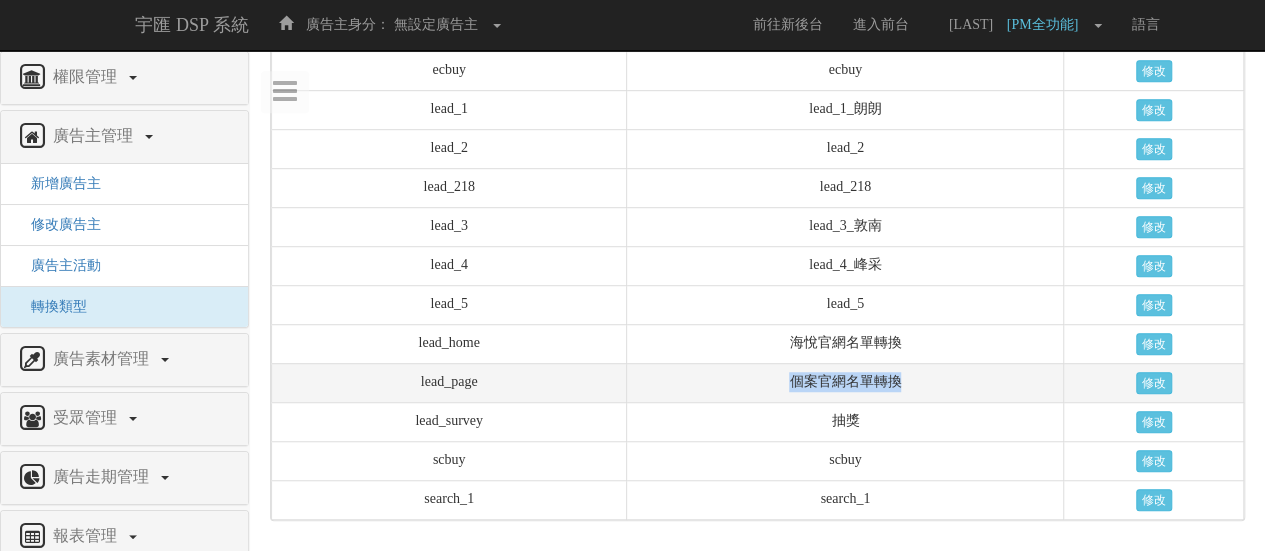 drag, startPoint x: 804, startPoint y: 384, endPoint x: 951, endPoint y: 380, distance: 147.05441 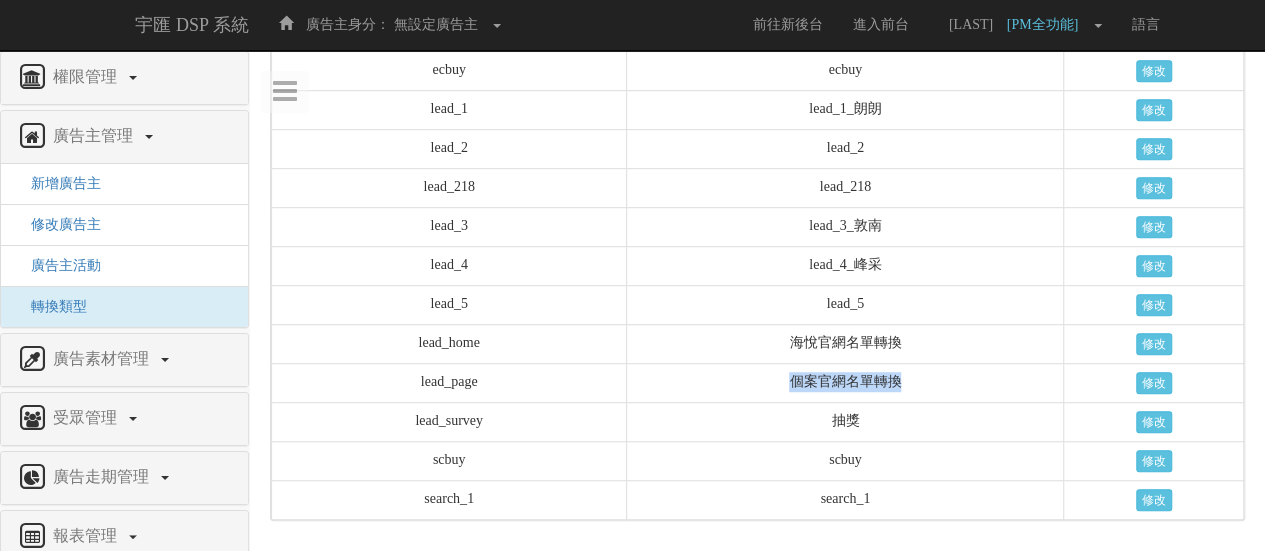 copy on "個案官網名單轉換" 